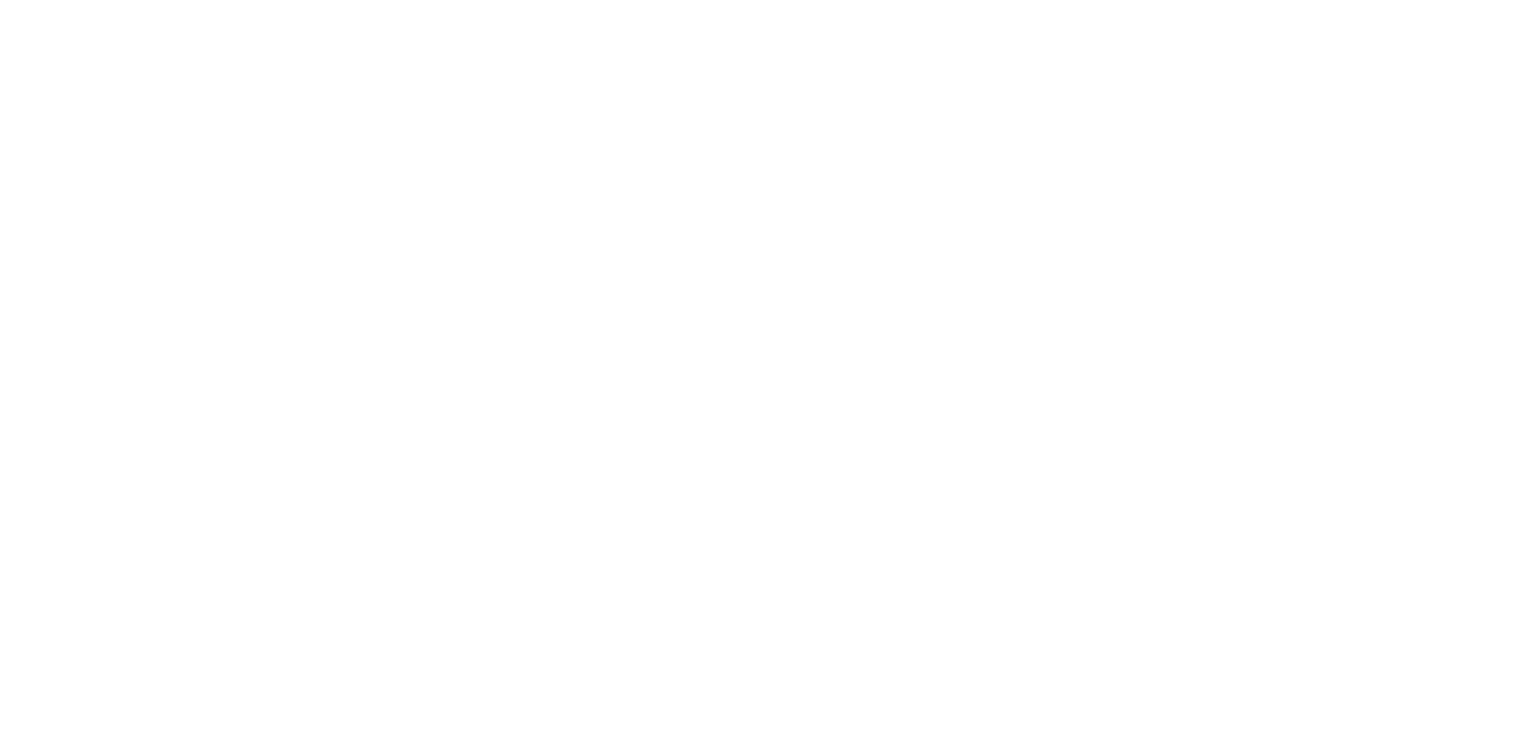 scroll, scrollTop: 0, scrollLeft: 0, axis: both 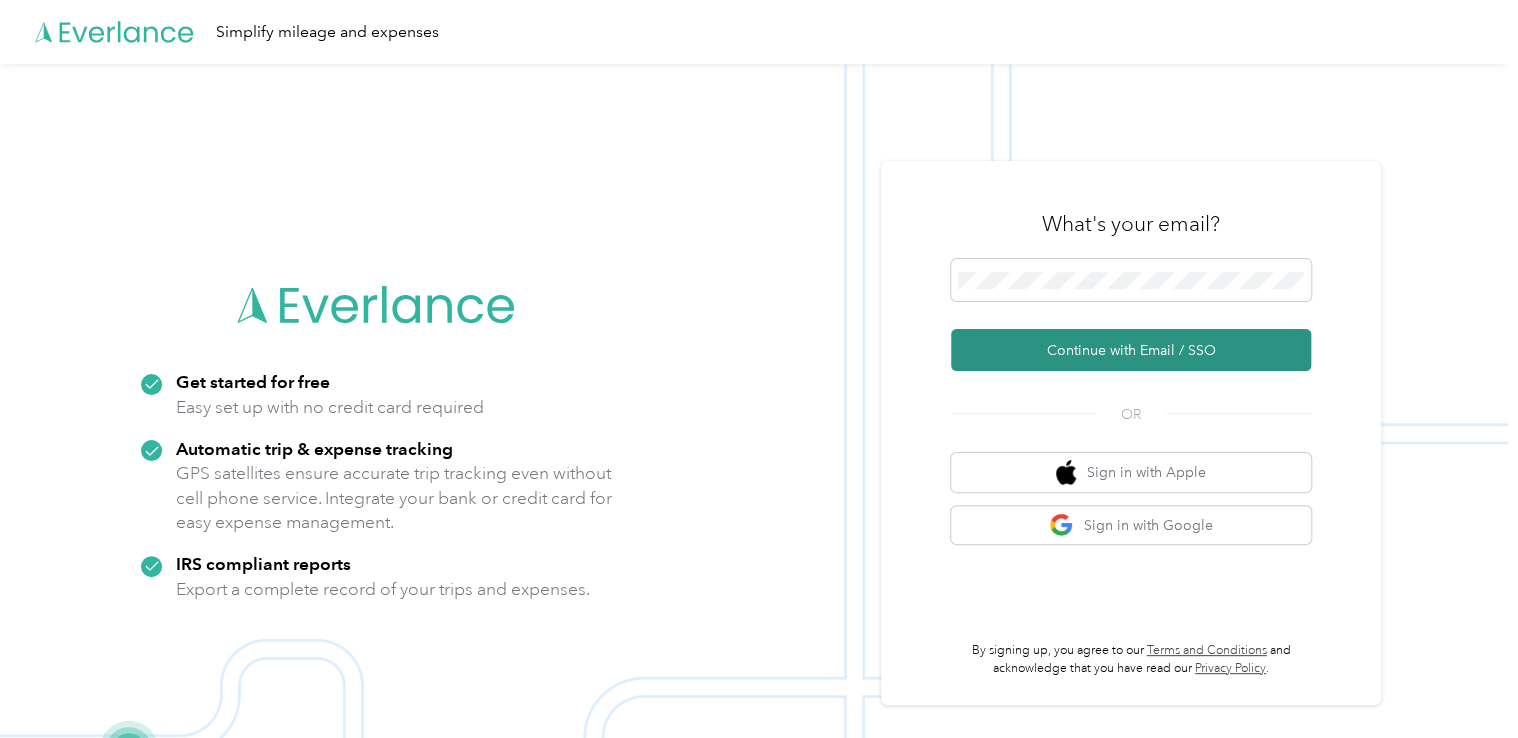 click on "Continue with Email / SSO" at bounding box center (1131, 350) 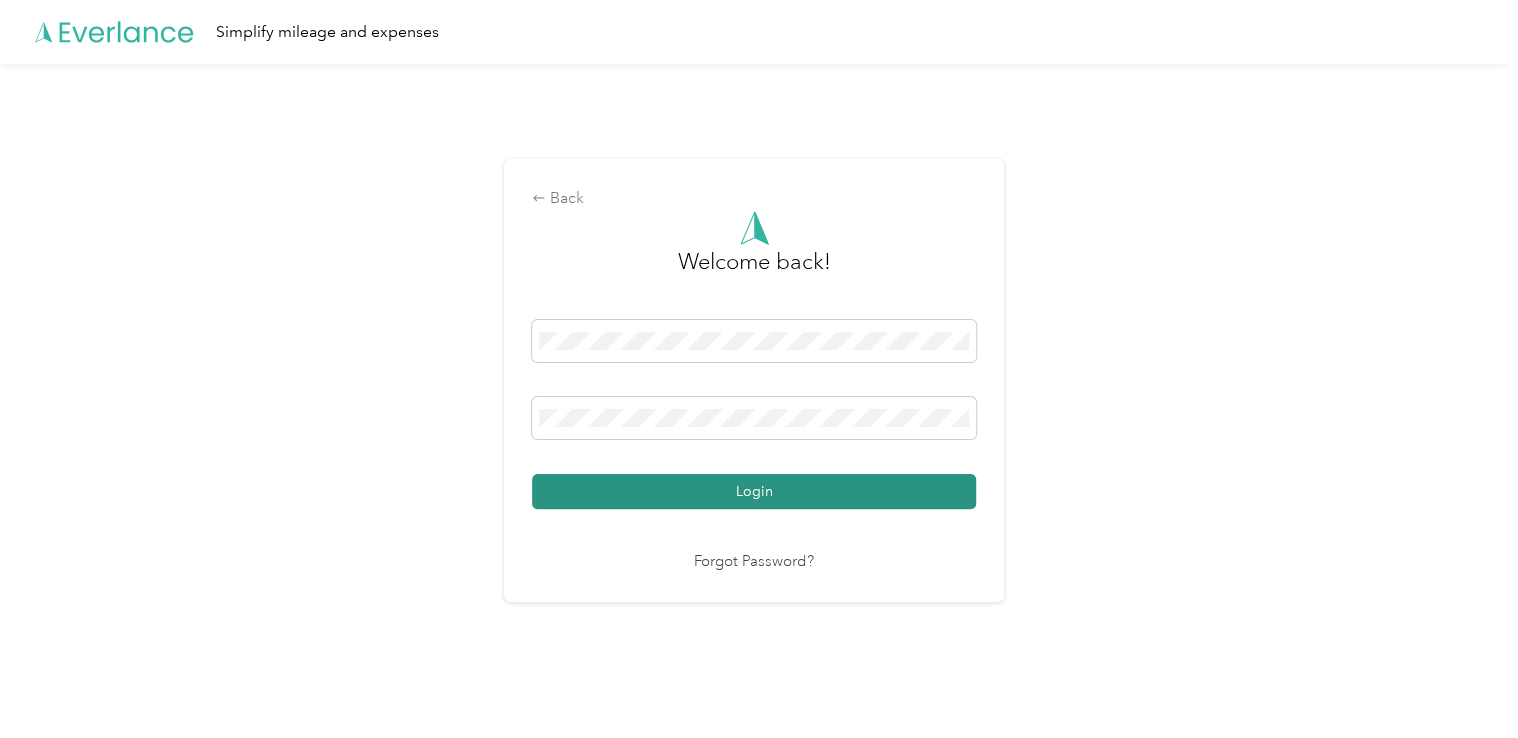 click on "Login" at bounding box center [754, 491] 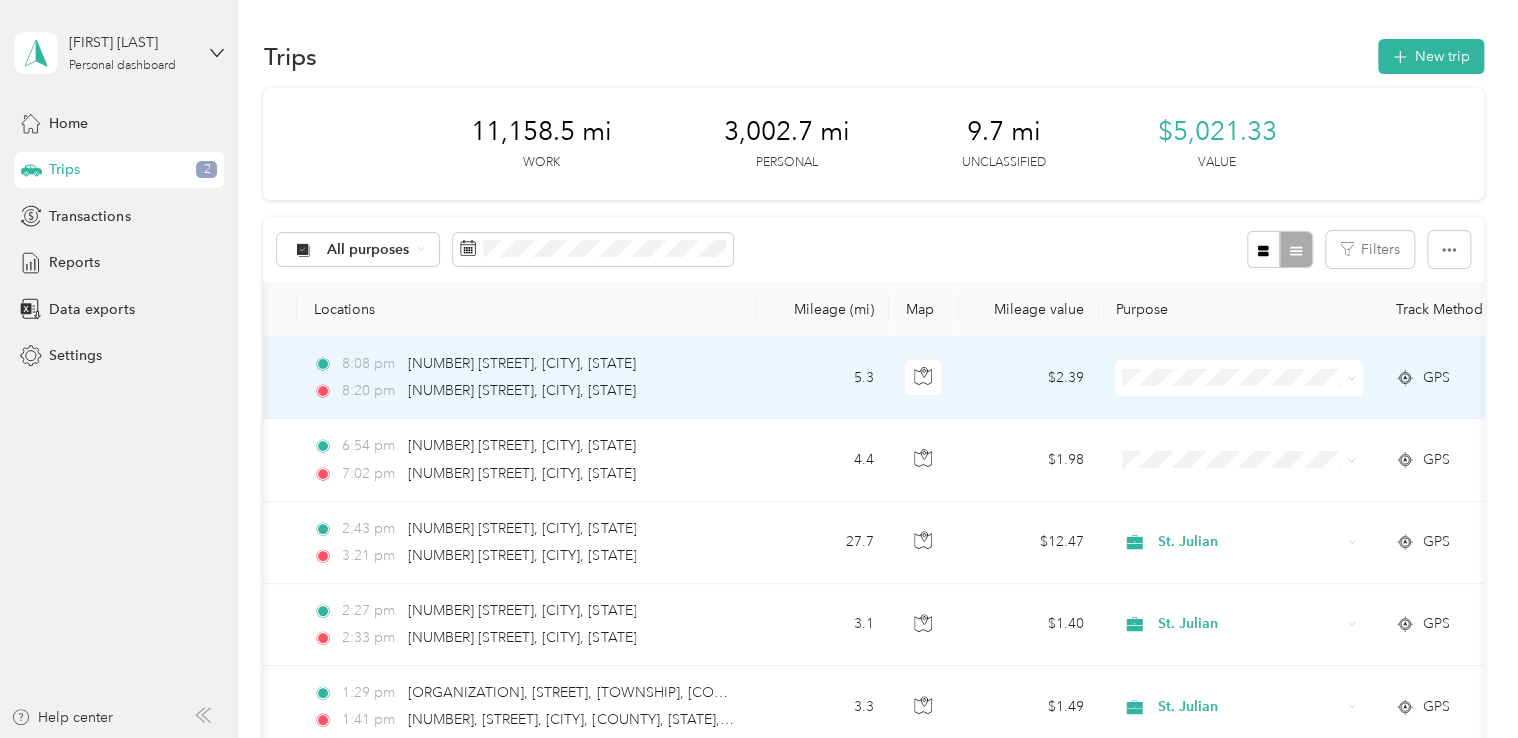 scroll, scrollTop: 0, scrollLeft: 148, axis: horizontal 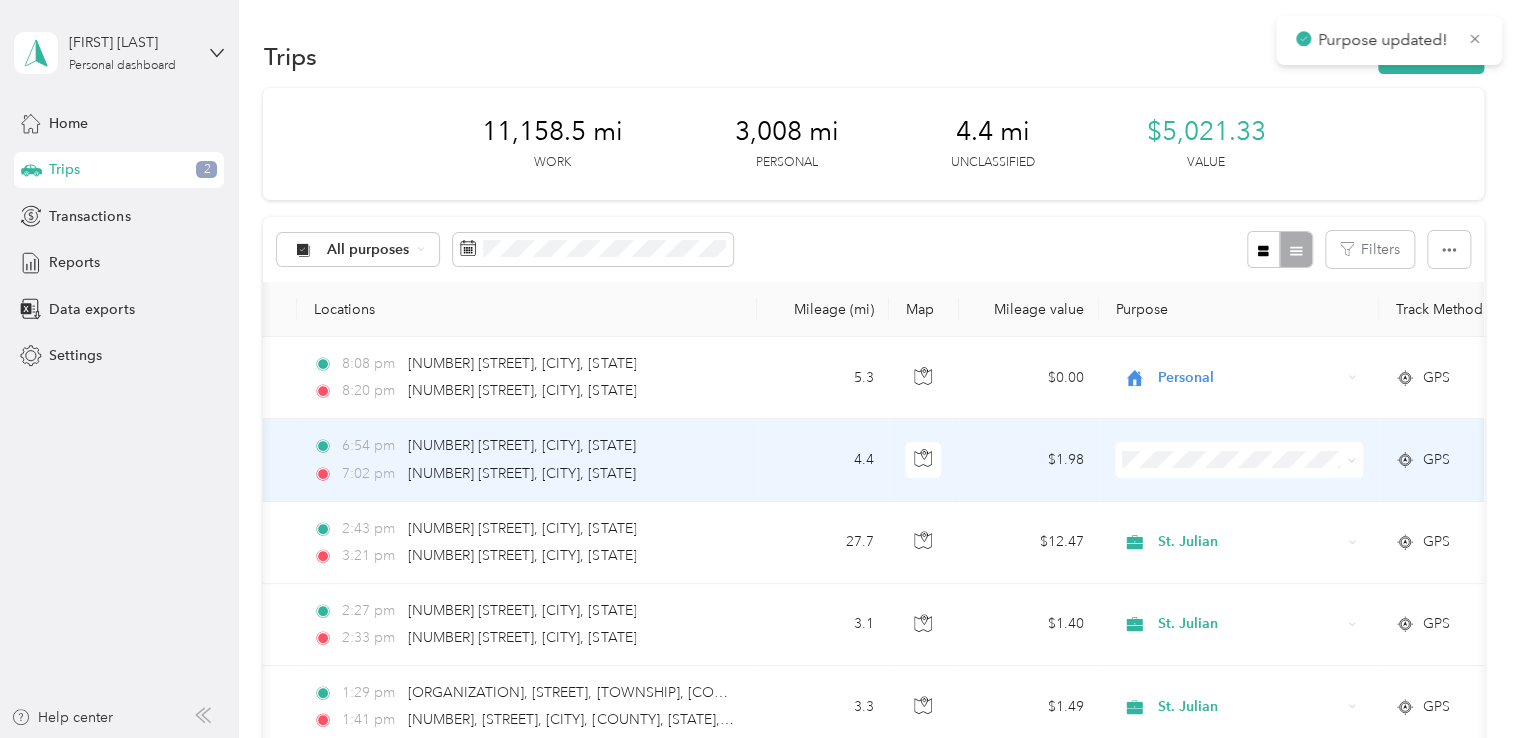 click 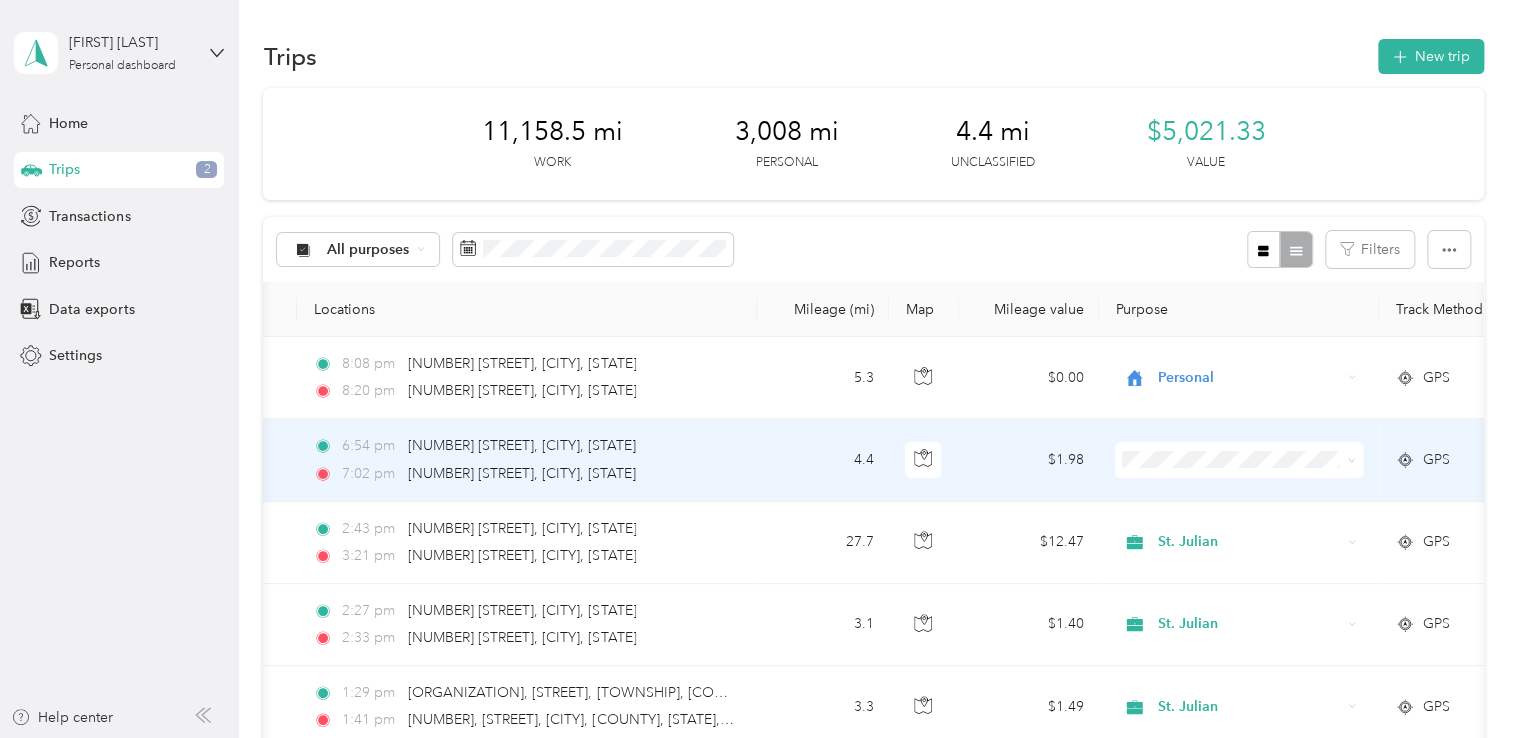 click on "Personal" at bounding box center (1257, 521) 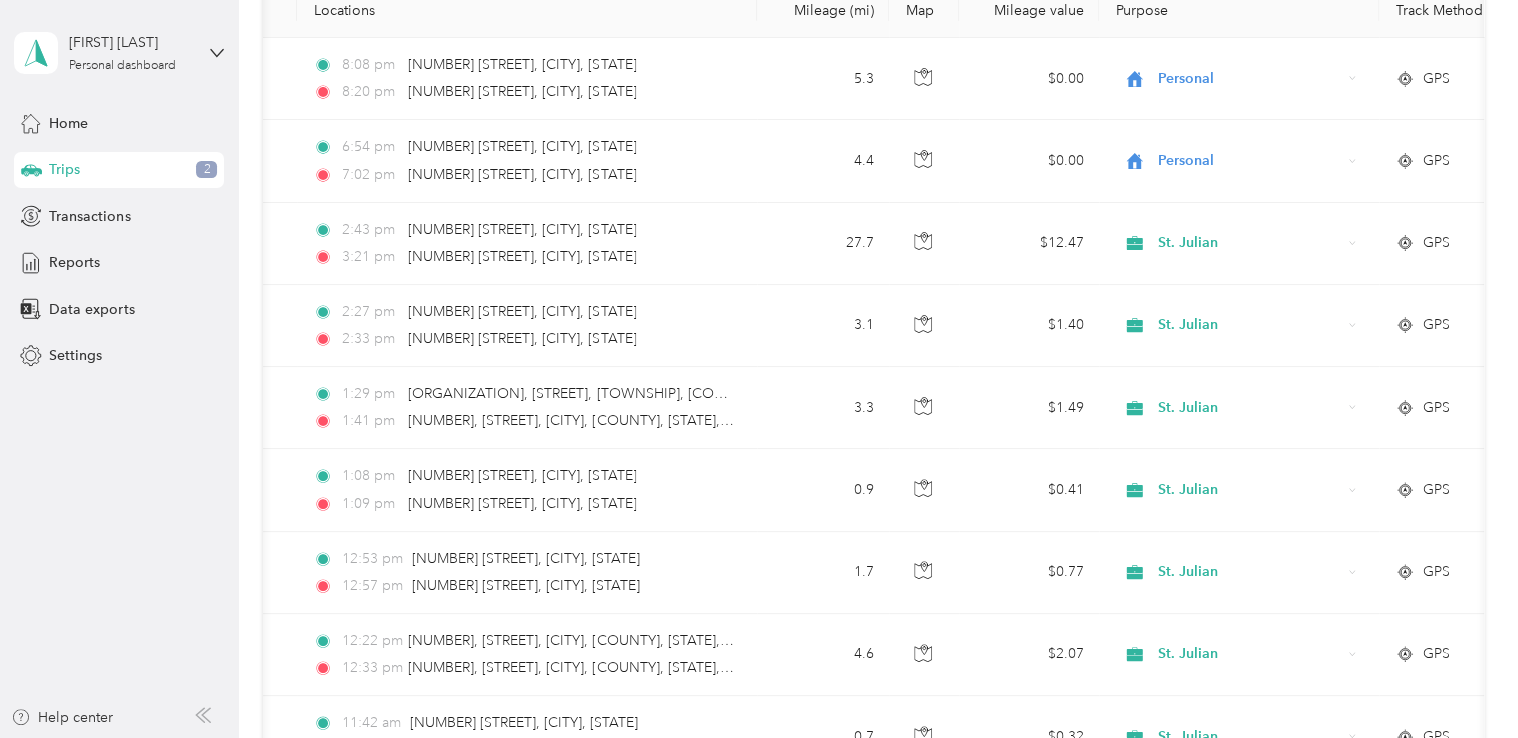 scroll, scrollTop: 229, scrollLeft: 0, axis: vertical 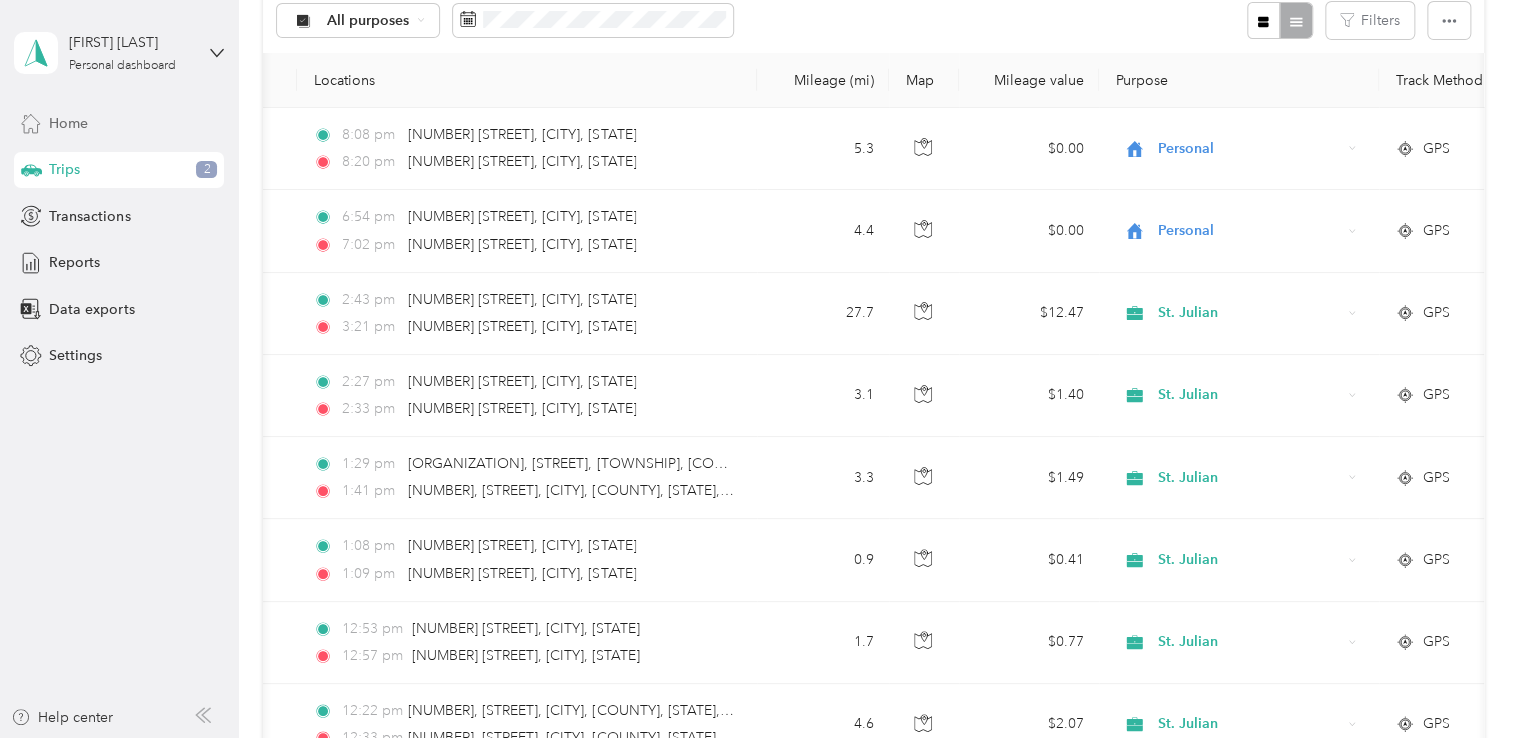 click on "Home" at bounding box center [68, 123] 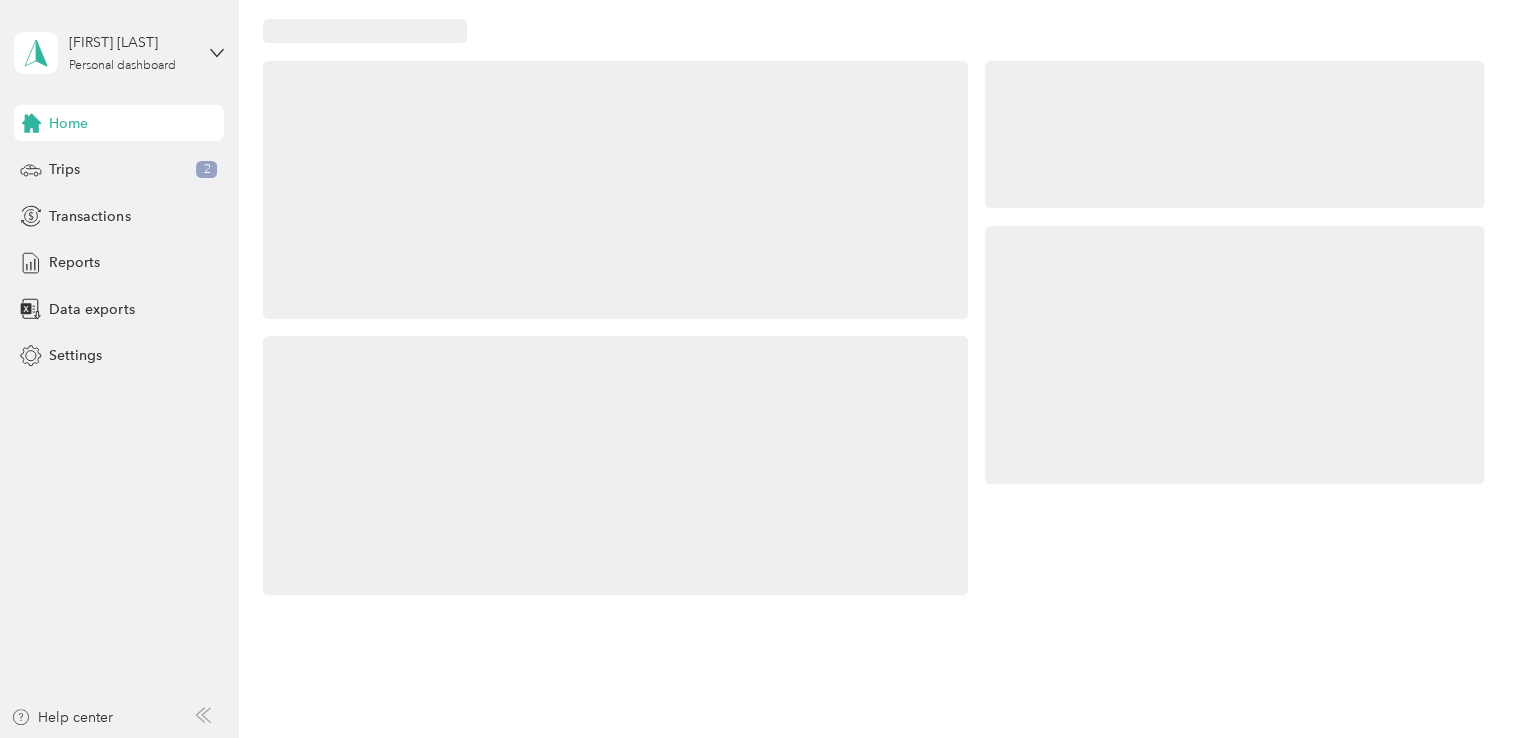 scroll, scrollTop: 229, scrollLeft: 0, axis: vertical 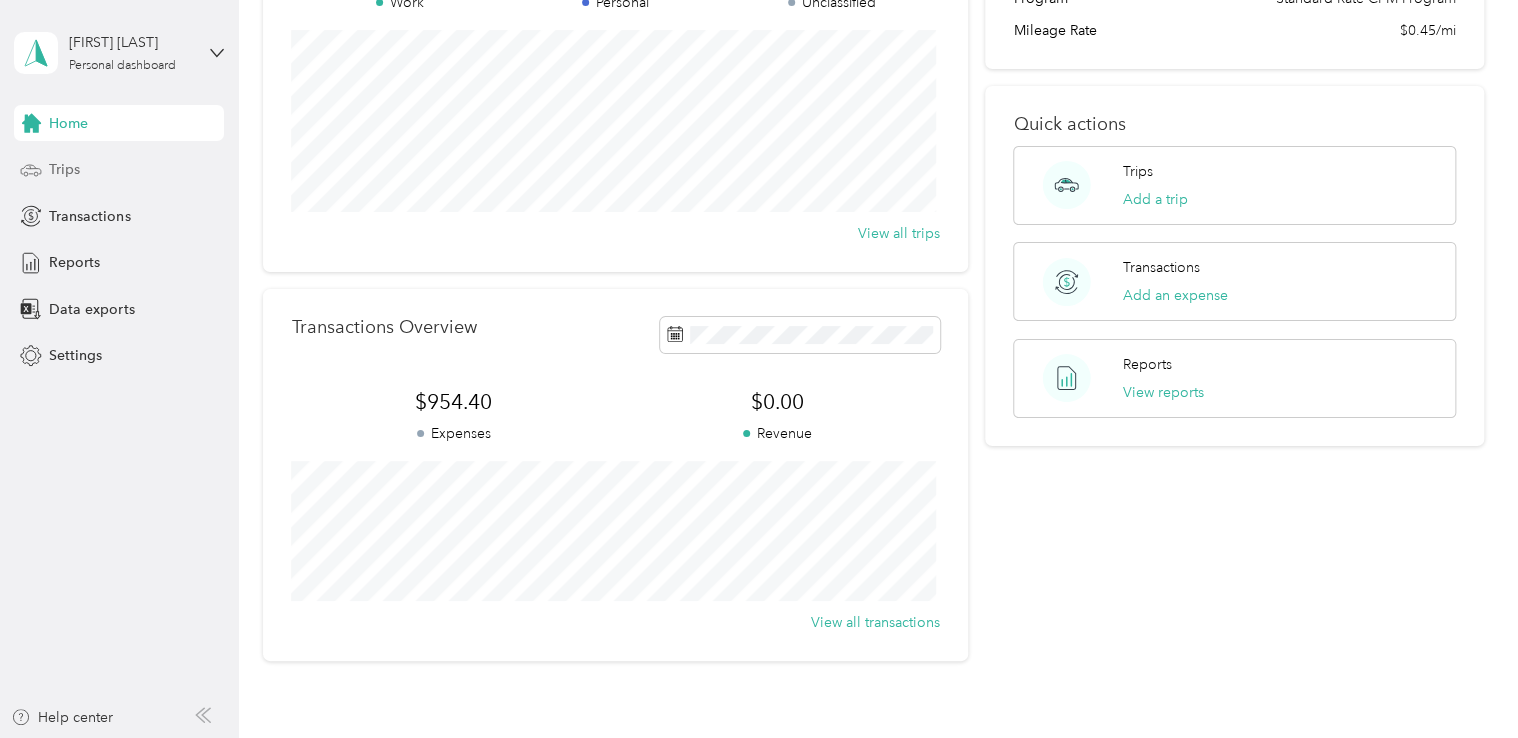 click on "Trips" at bounding box center [64, 169] 